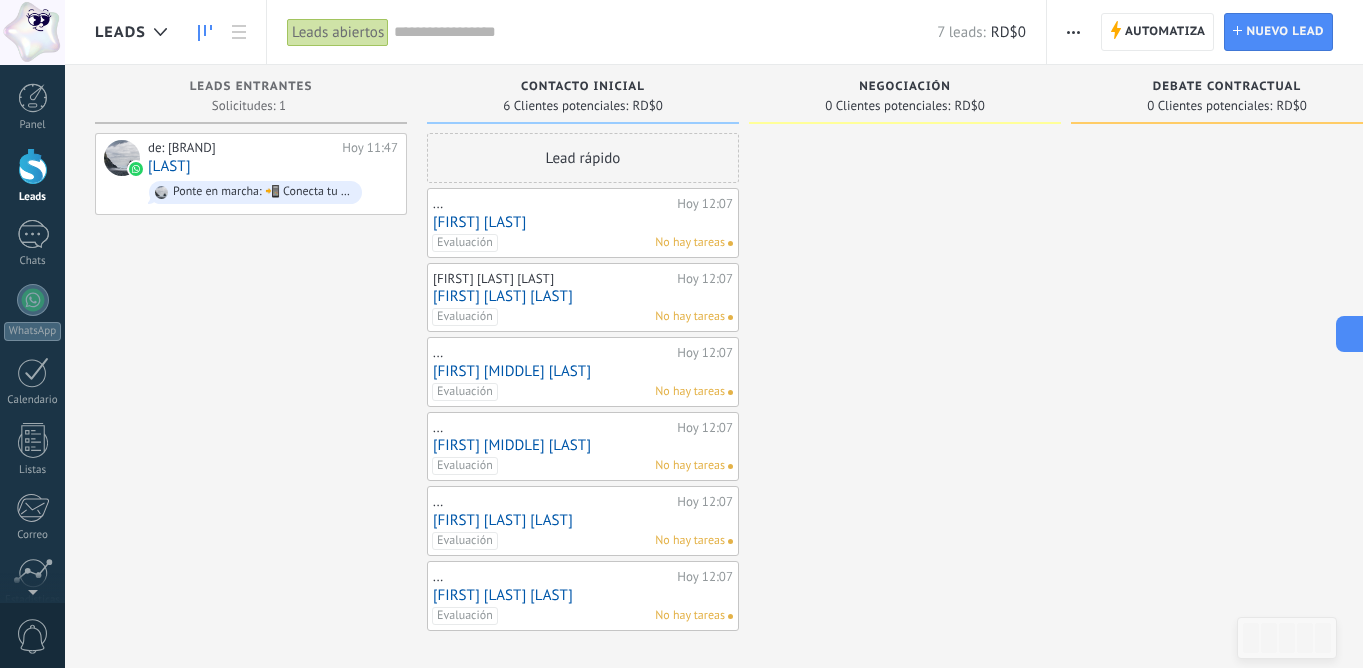 scroll, scrollTop: 0, scrollLeft: 0, axis: both 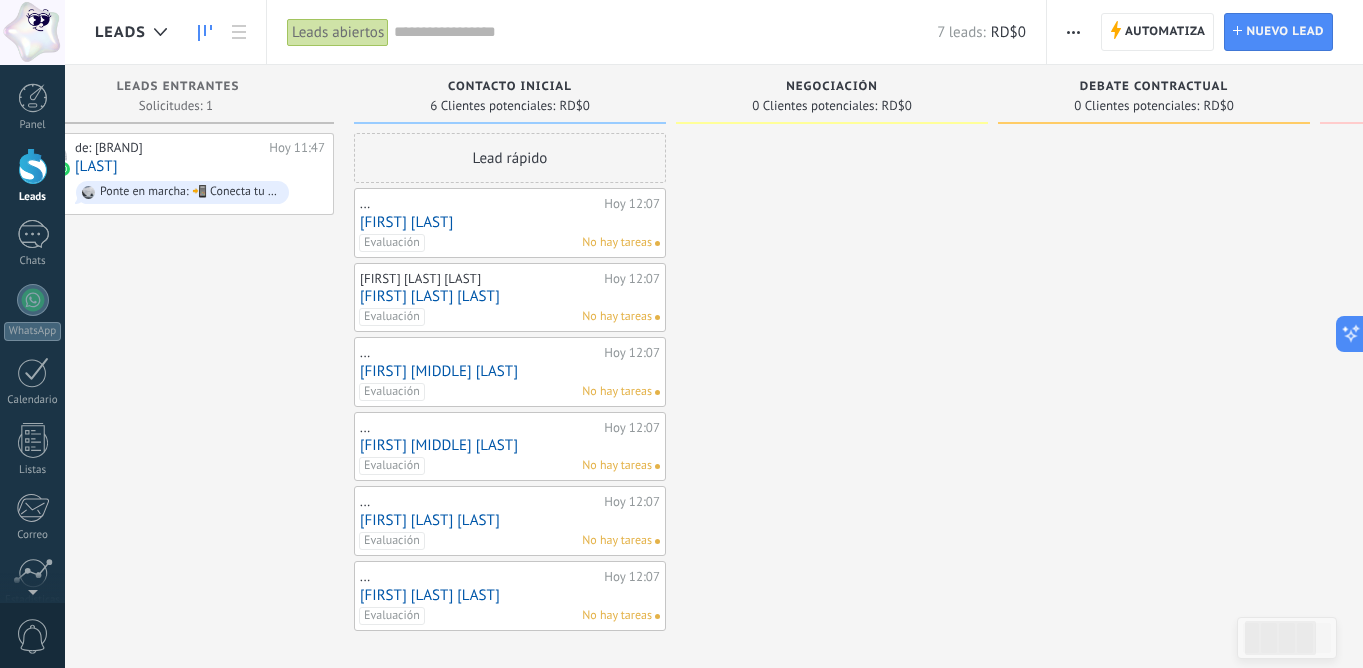 click on "Hoy 12:25 [FIRST] [LAST] Evaluación No hay tareas" at bounding box center [510, 223] 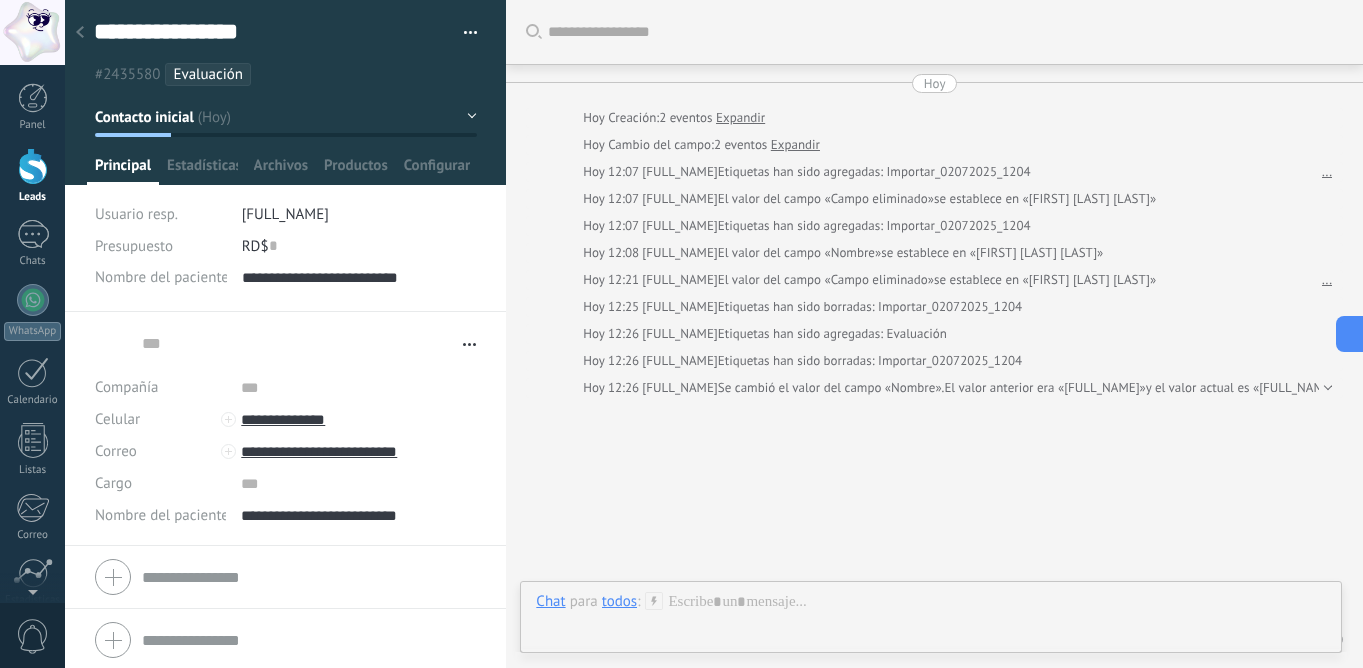 scroll, scrollTop: 79, scrollLeft: 0, axis: vertical 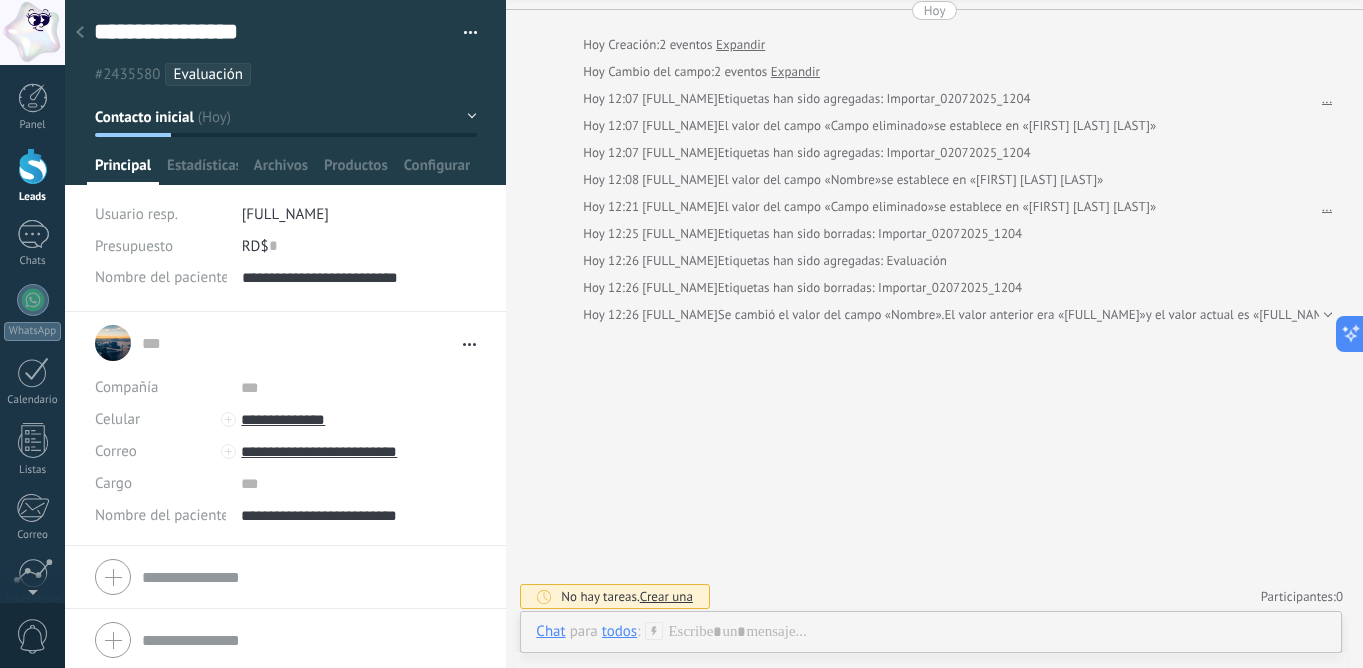 click at bounding box center (80, 32) 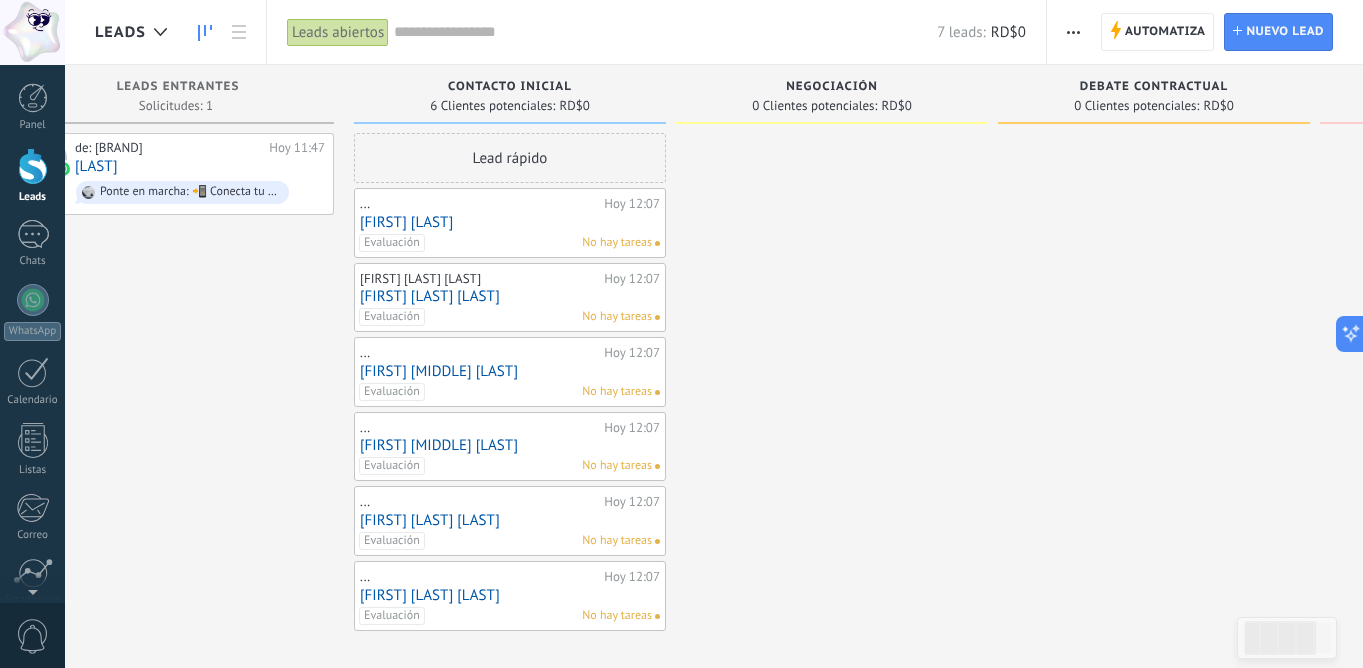 click on "Lead rápido" at bounding box center [510, 158] 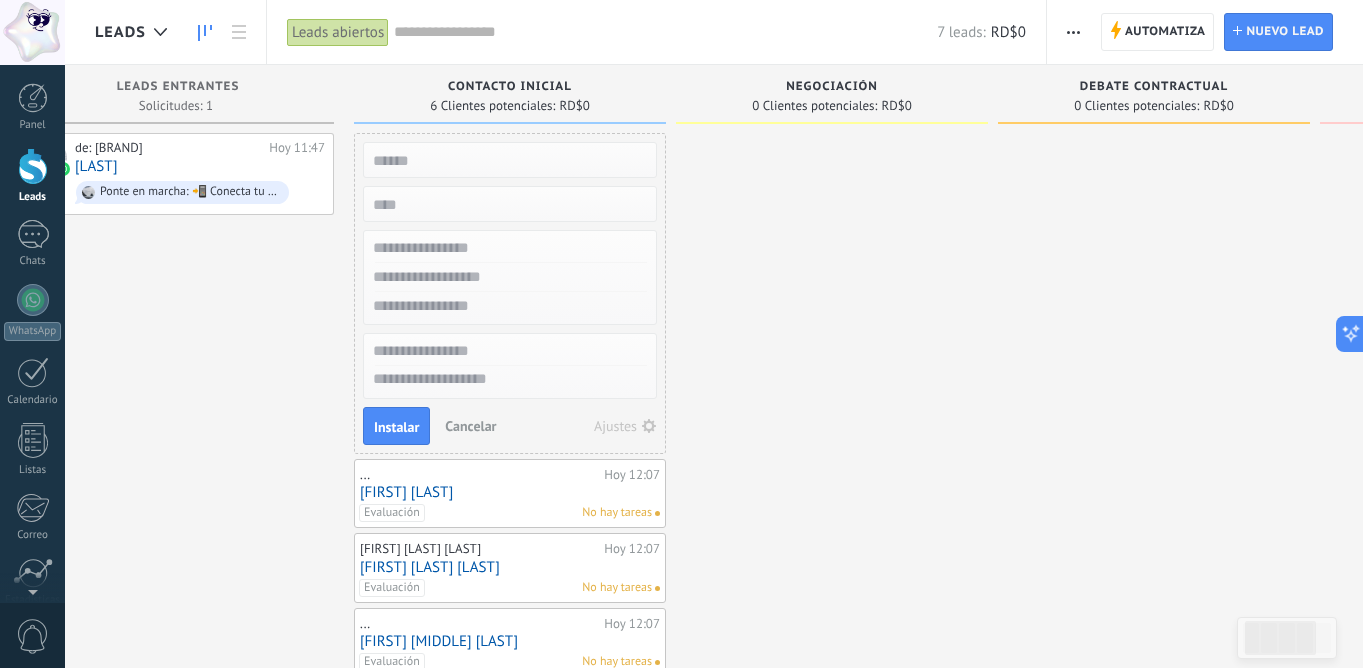 click at bounding box center [508, 160] 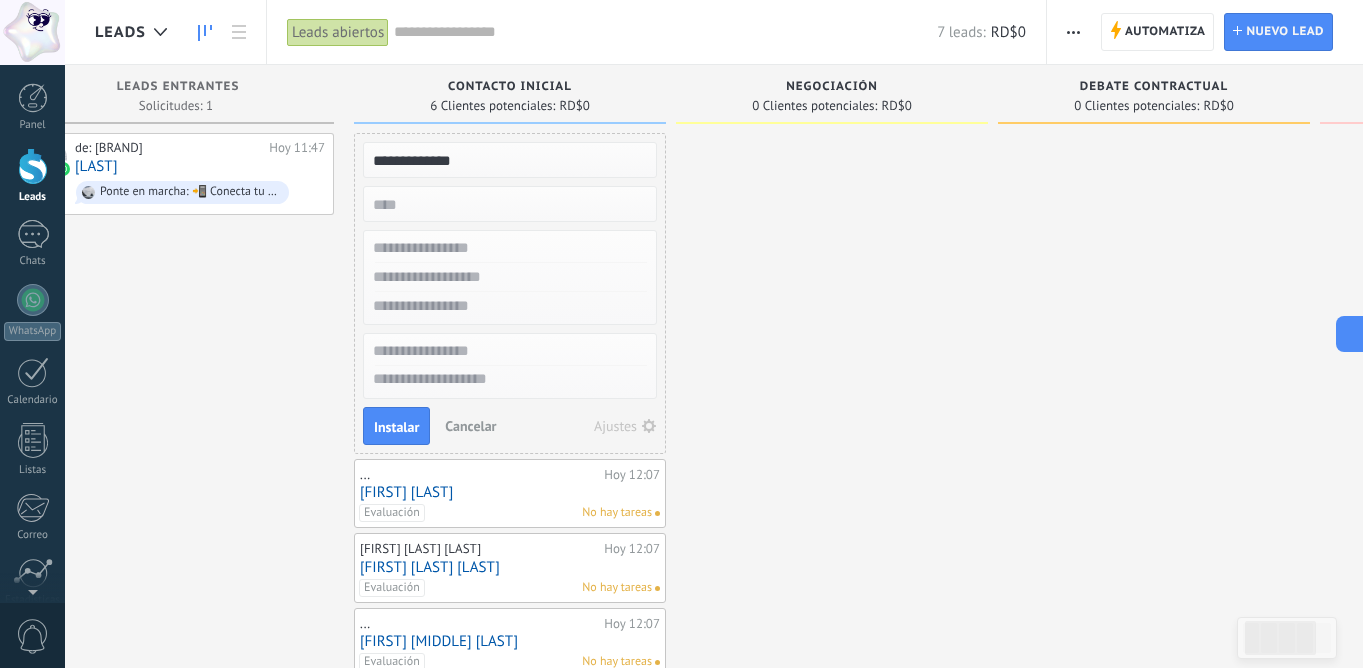 type on "**********" 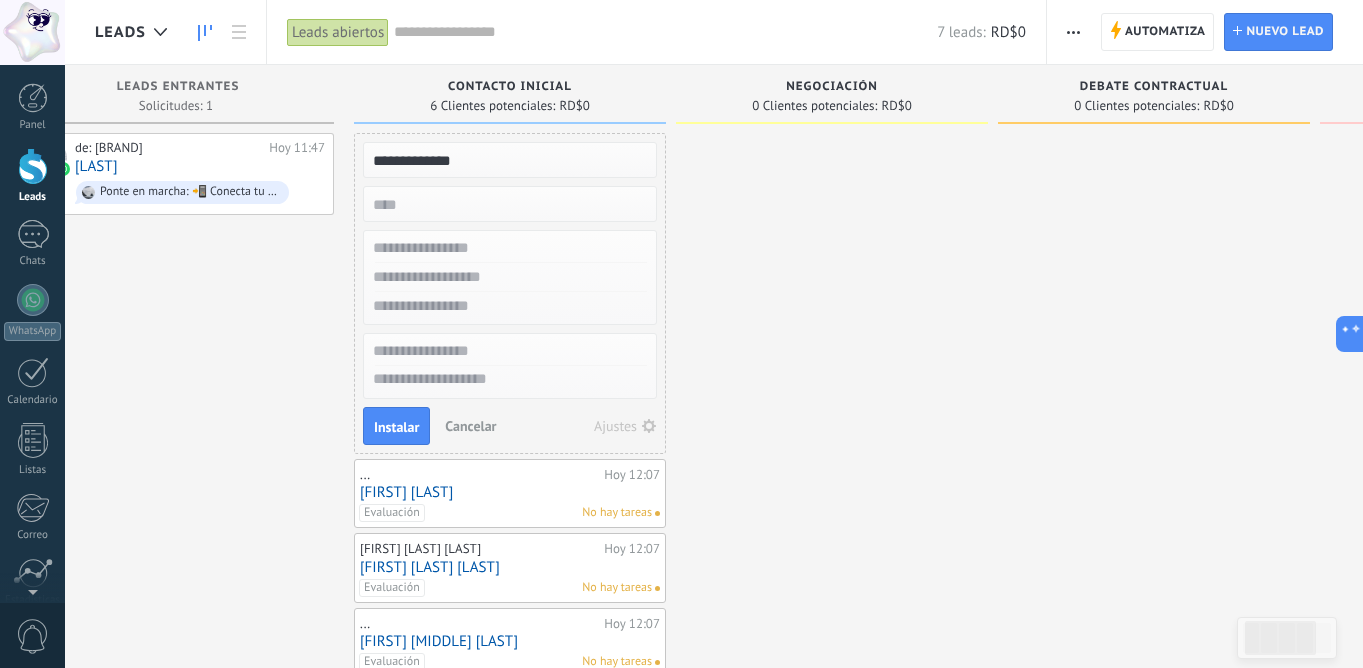 click at bounding box center [508, 248] 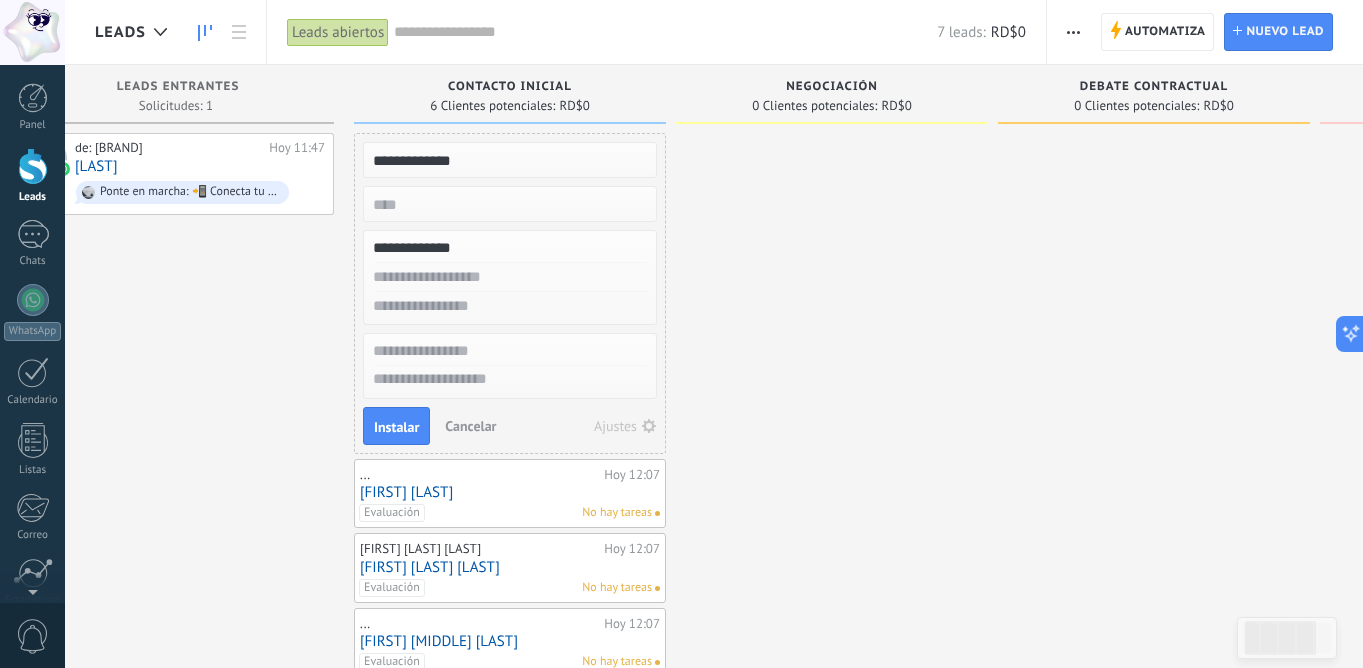 type on "**********" 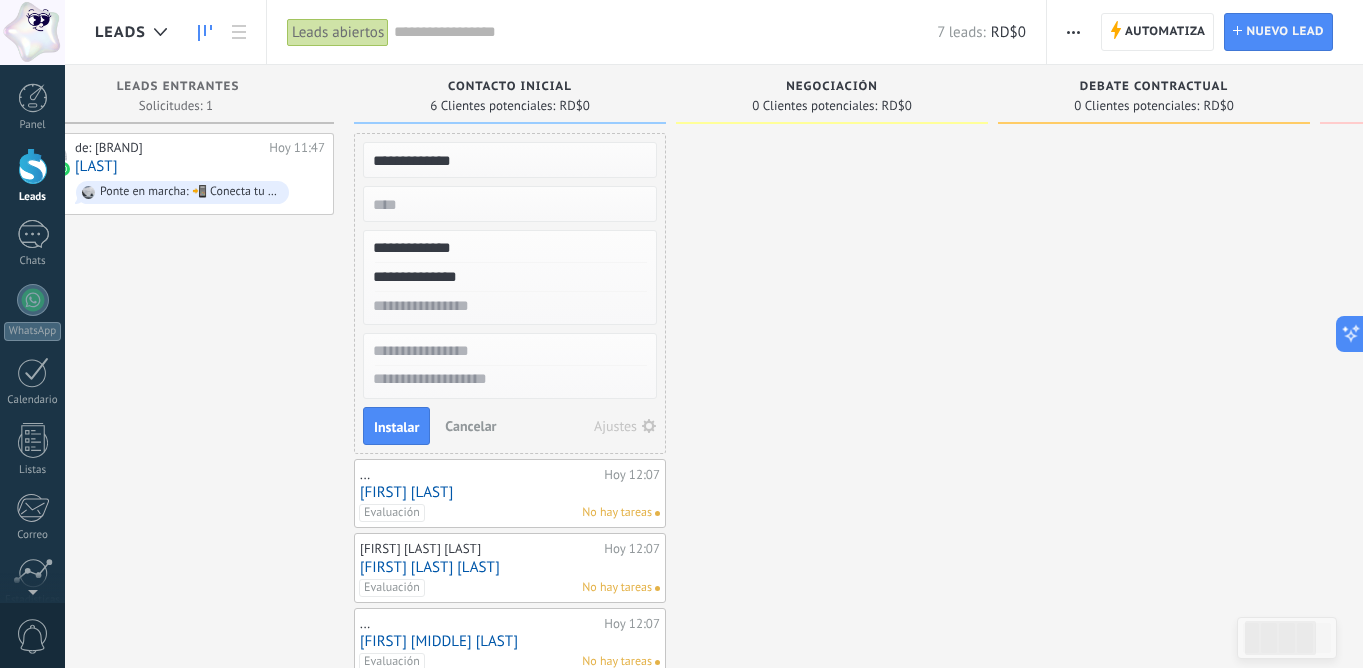 click at bounding box center (508, 306) 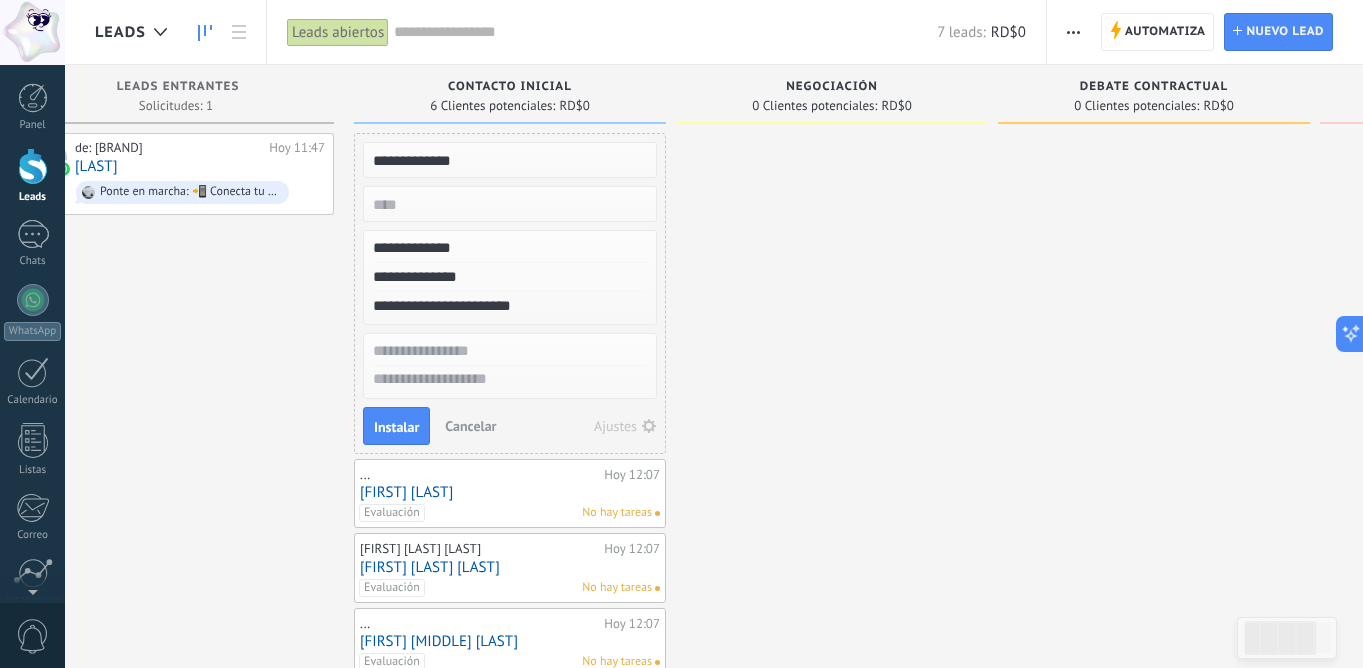 type on "**********" 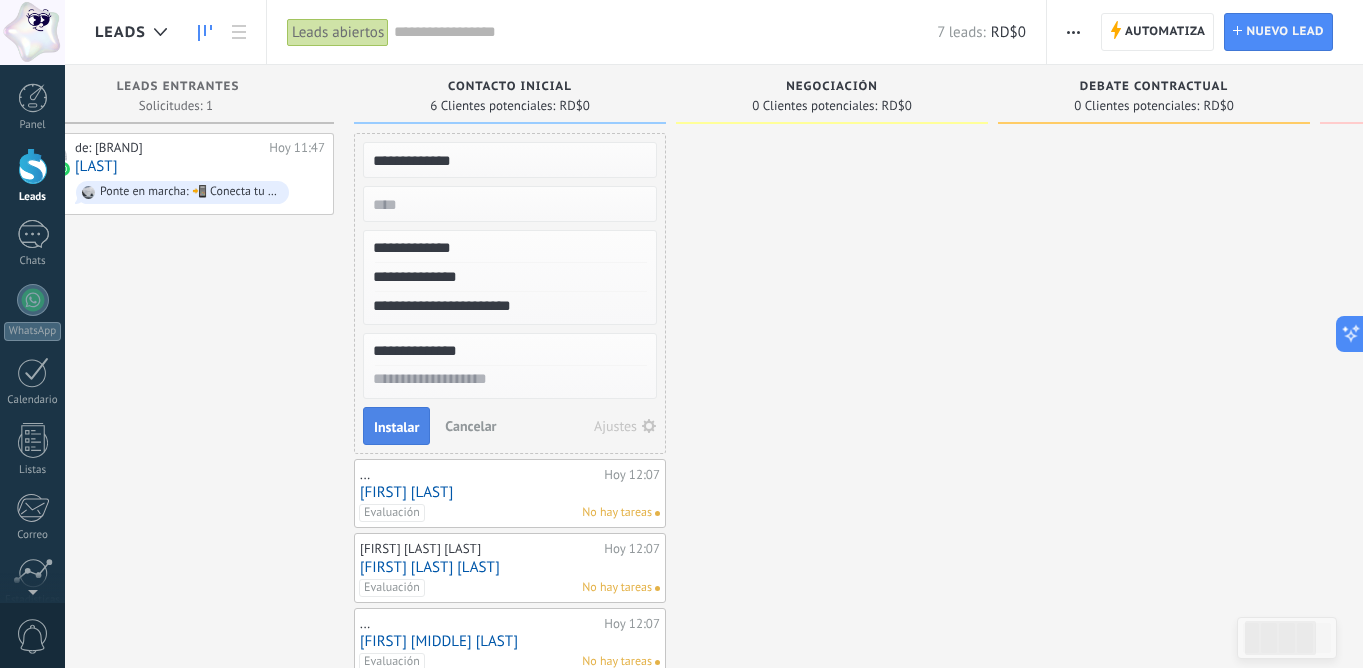 type on "**********" 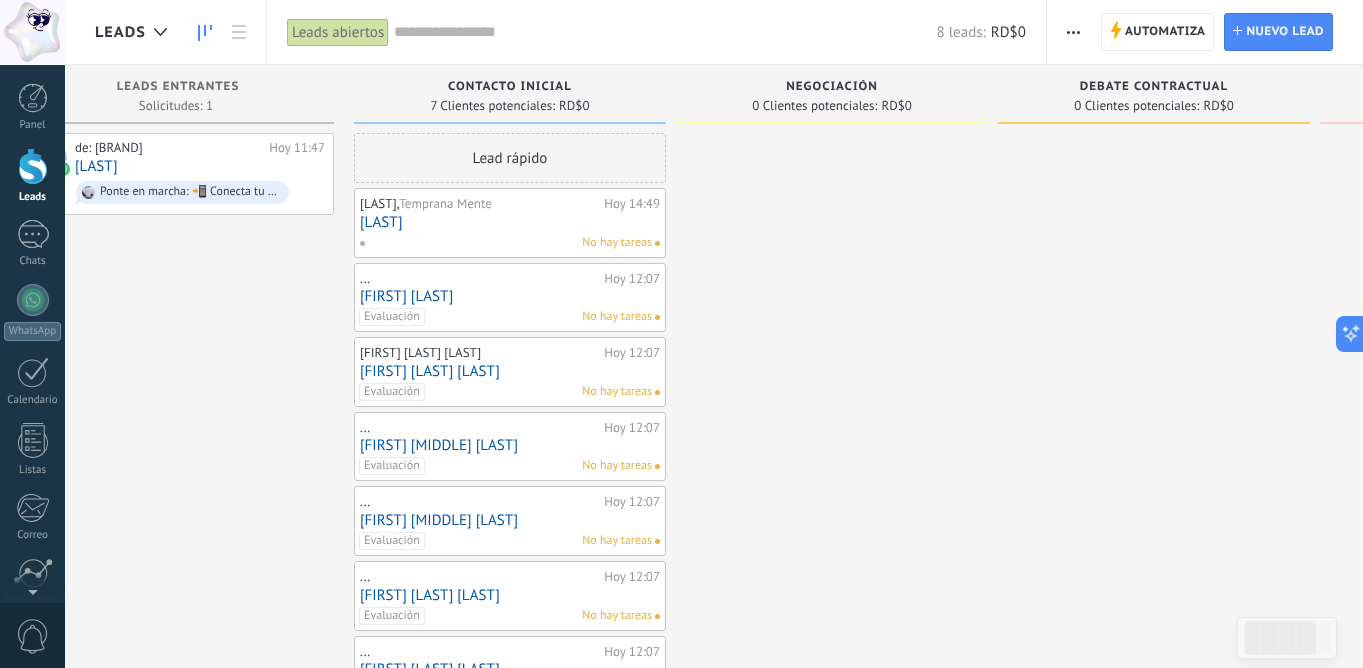 click on "No hay tareas" at bounding box center [617, 243] 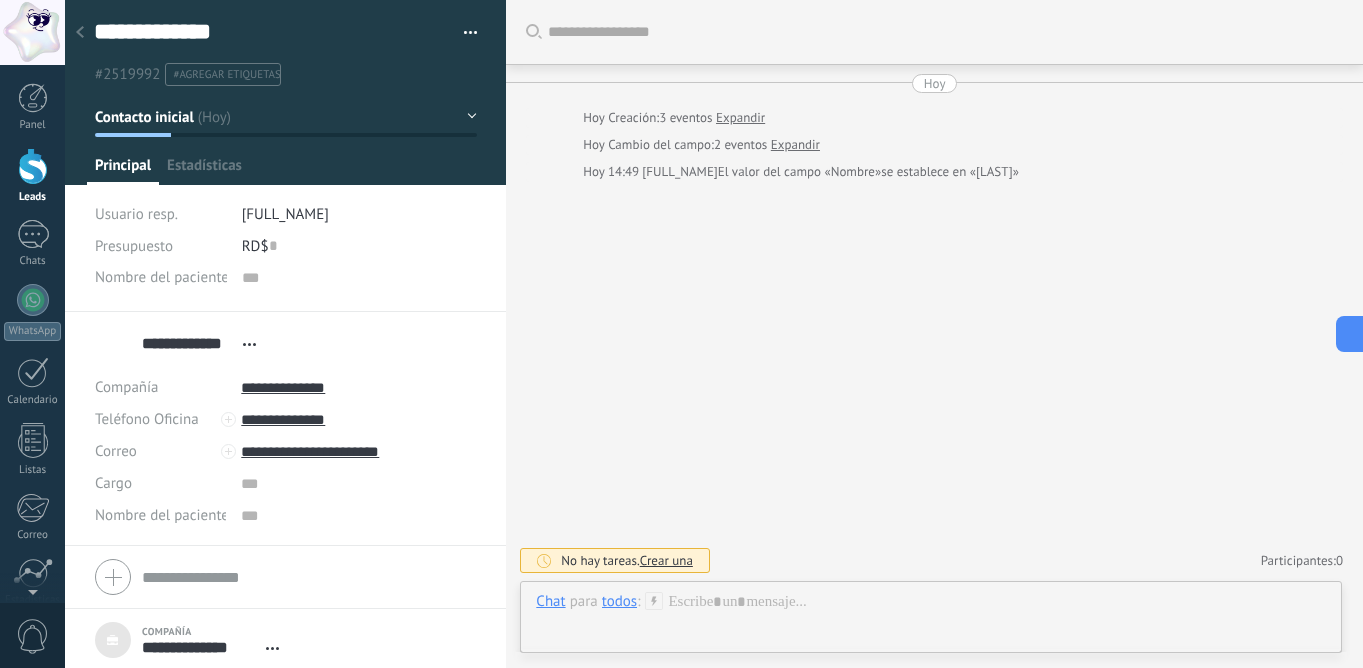 scroll, scrollTop: 20, scrollLeft: 0, axis: vertical 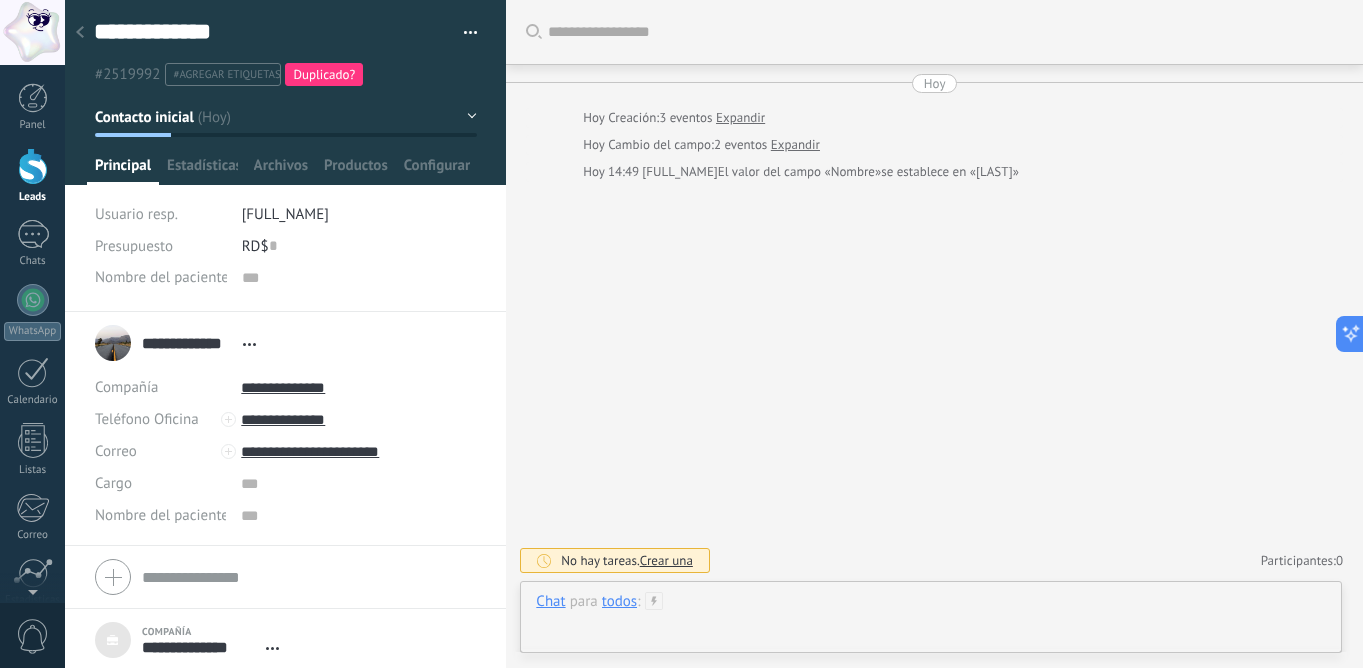 click at bounding box center (931, 622) 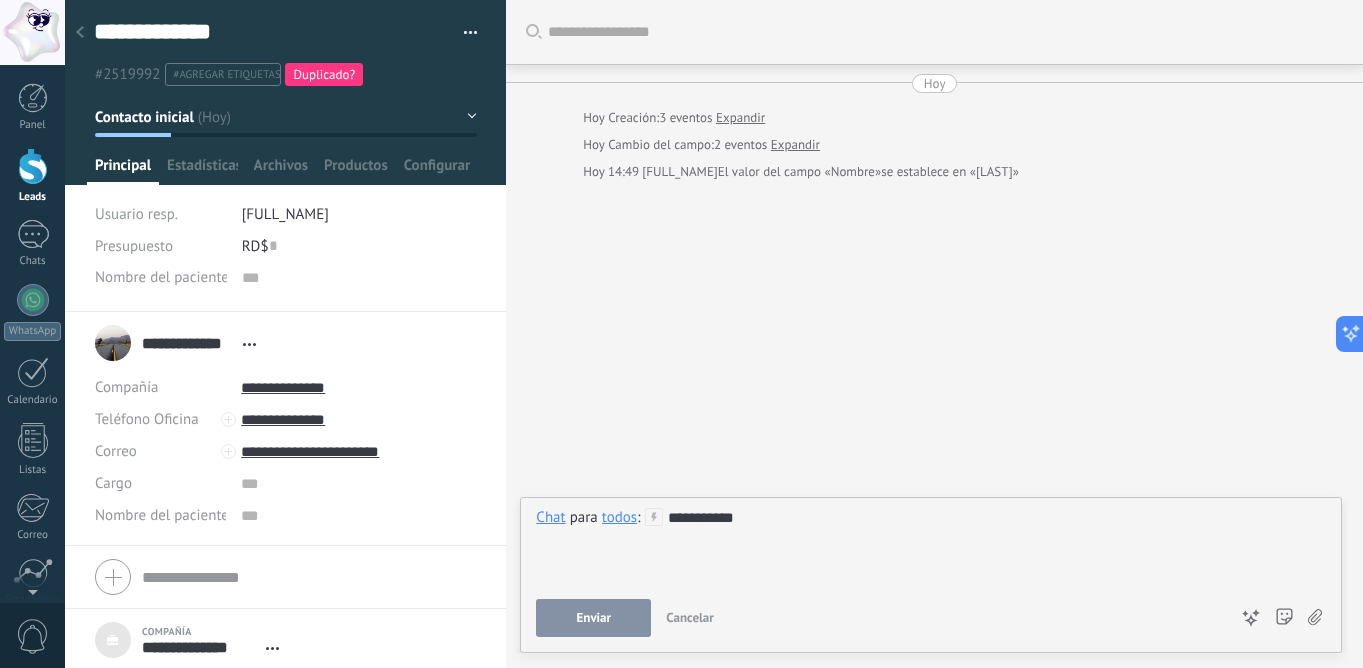 click on "Enviar" at bounding box center (593, 618) 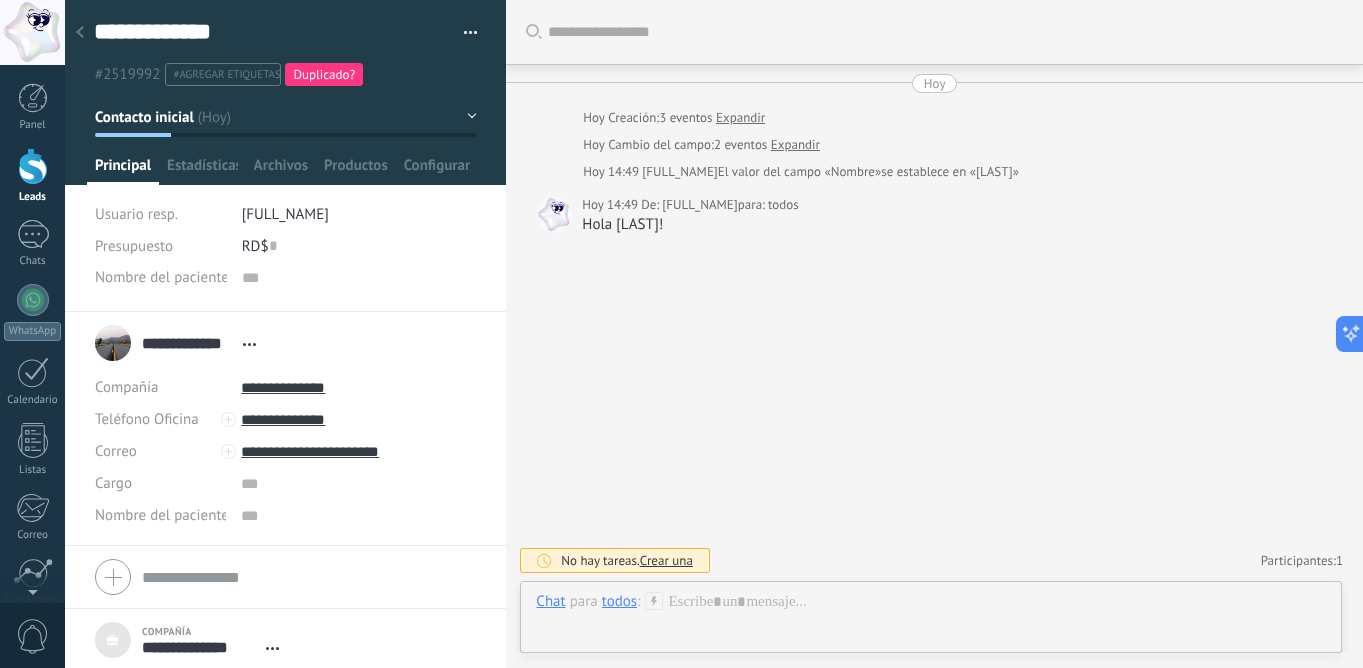 click on "Carga más Hoy Hoy Creación: 3 eventos Expandir Hoy Cambio del campo: 2 eventos Expandir Hoy 14:49 sarah Infante El valor del campo «Nombre» se establece en «Sarah Infante» Hoy 14:49 De: sarah Infante para: todos Hola Sarah! No hay tareas. Crear una Participantes: 1 Agregar usuario Bots: 0" at bounding box center [934, 334] 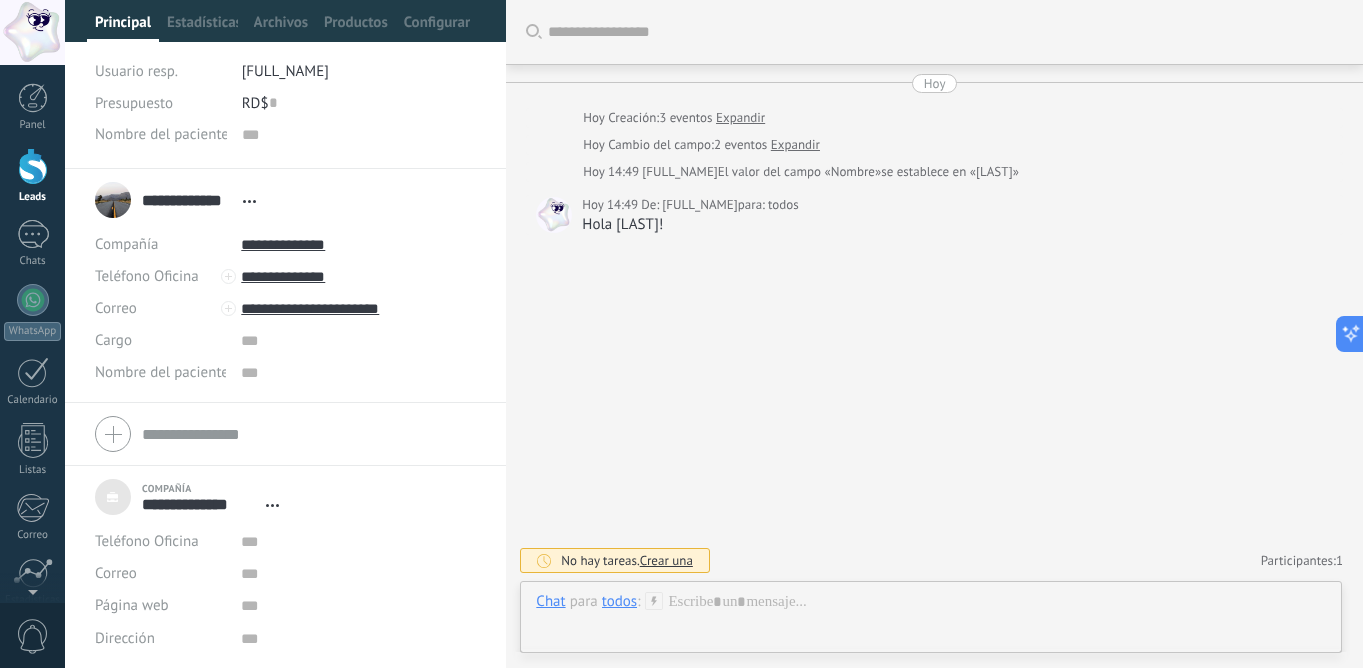 scroll, scrollTop: 143, scrollLeft: 0, axis: vertical 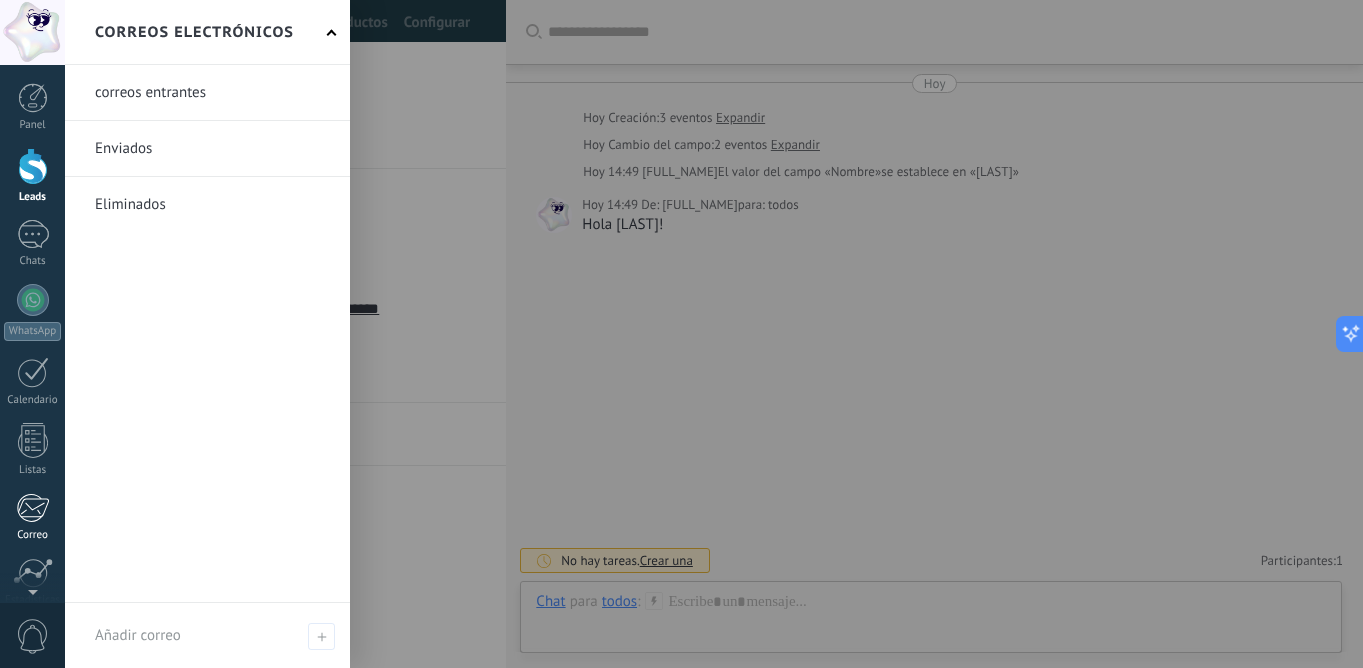 click on "Correo" at bounding box center (32, 517) 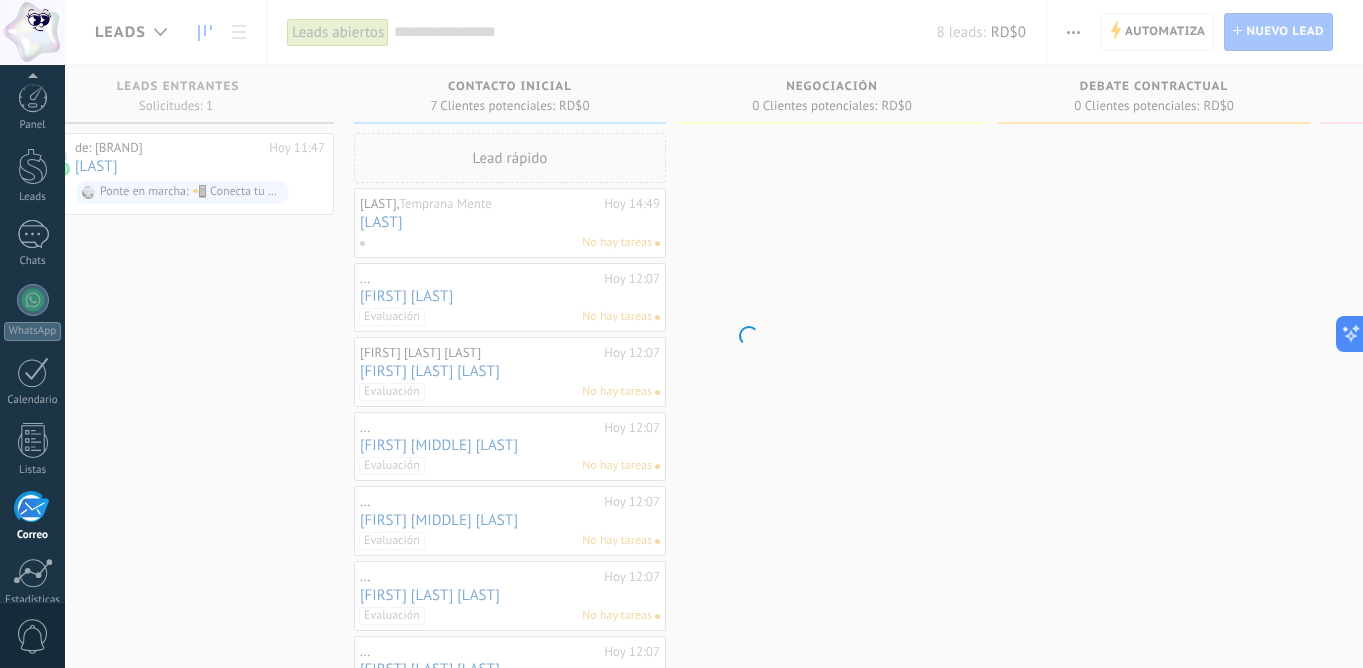 scroll, scrollTop: 164, scrollLeft: 0, axis: vertical 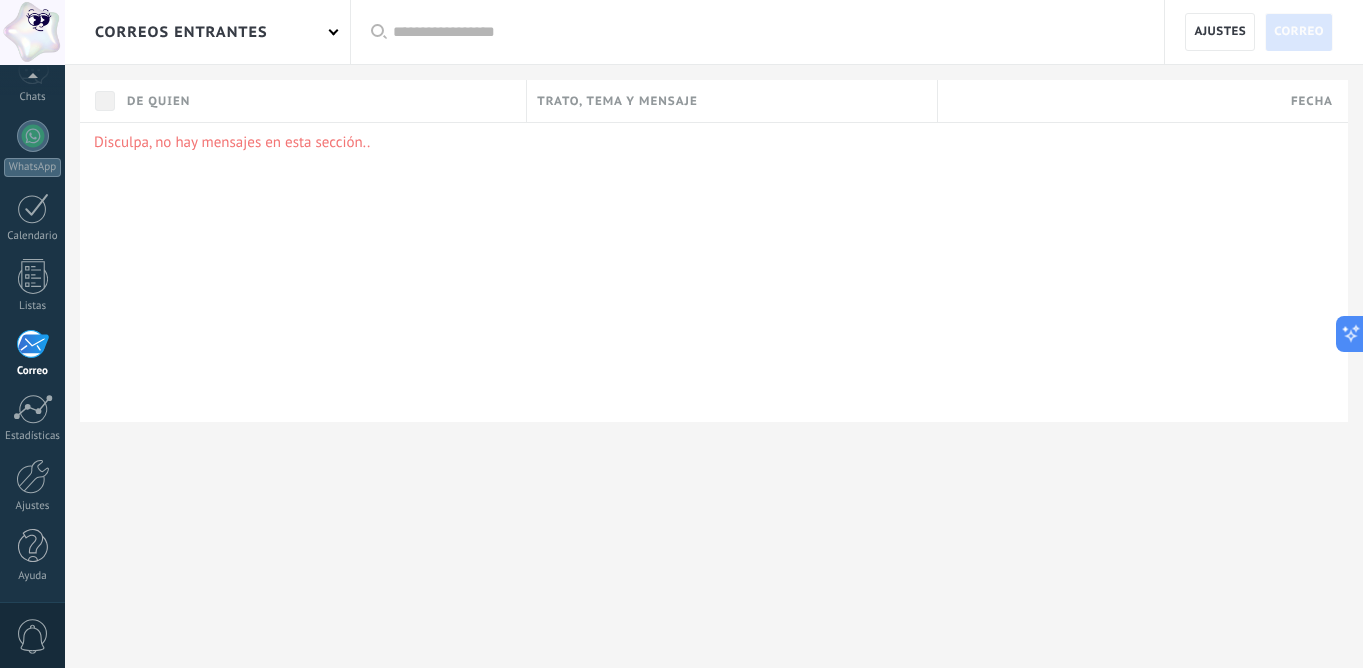 click on "correos entrantes" at bounding box center (207, 32) 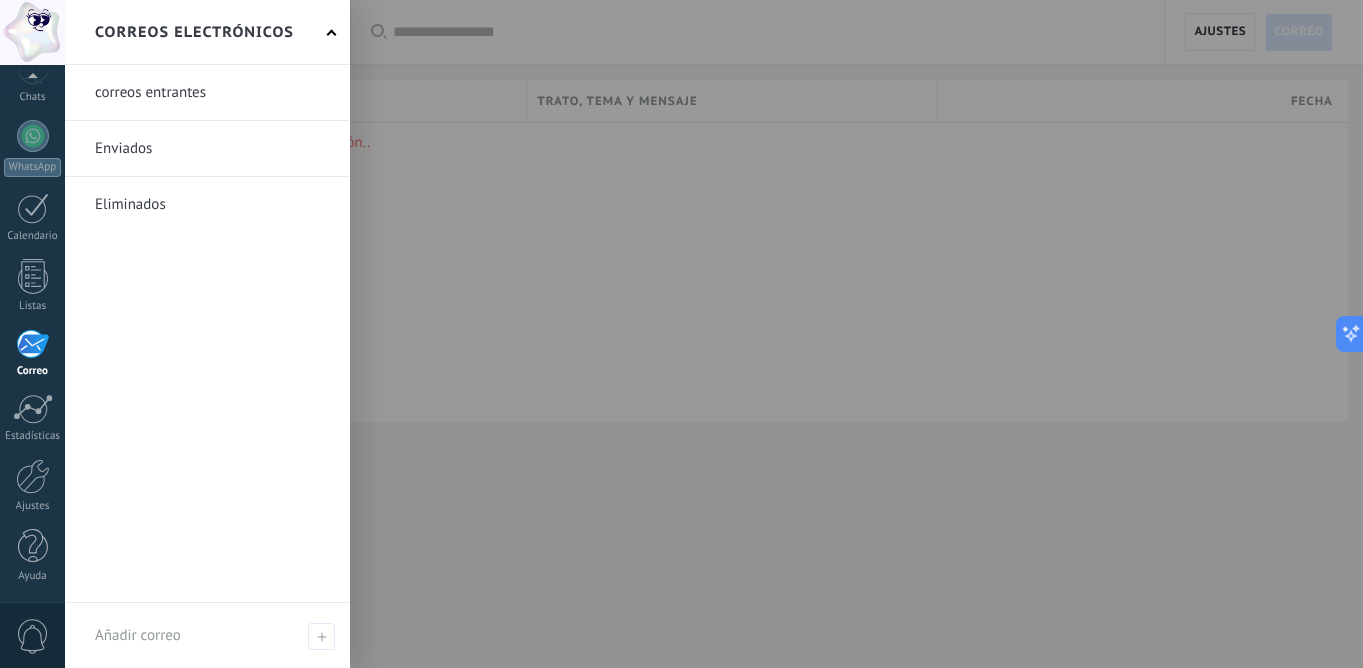click on "Correos electrónicos" at bounding box center (207, 32) 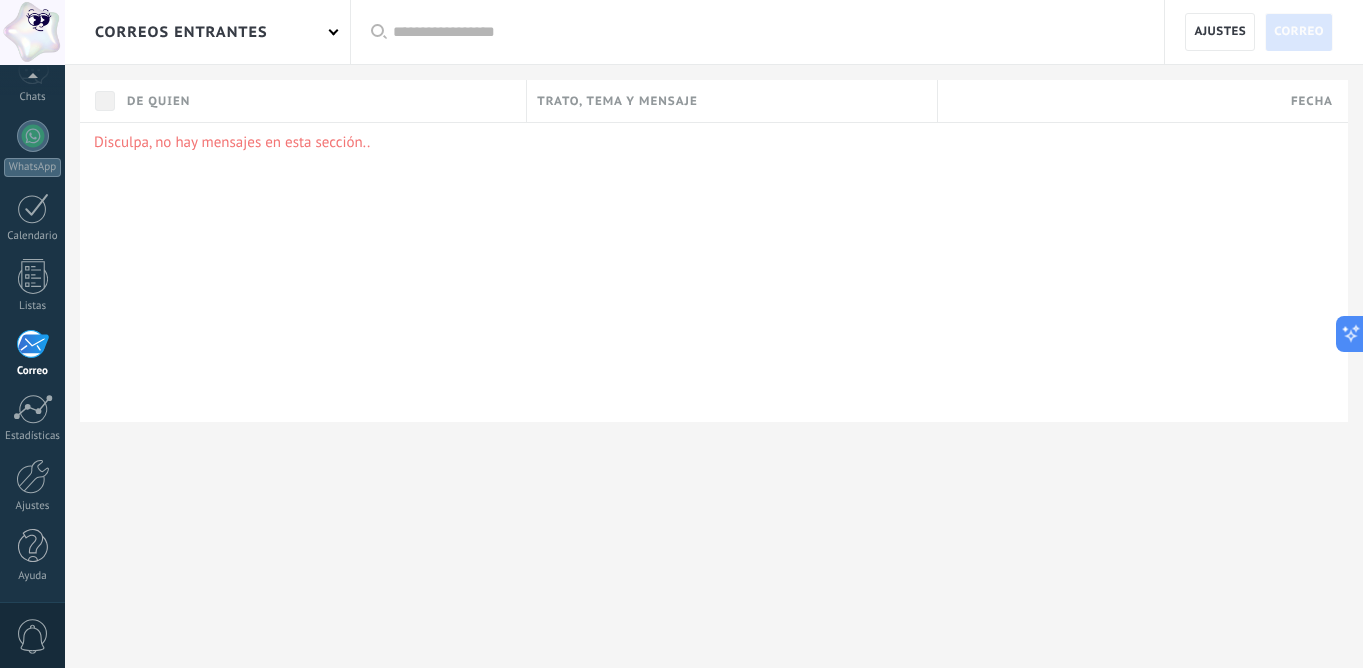 click on "Disculpa, no hay mensajes en esta sección.." at bounding box center (714, 142) 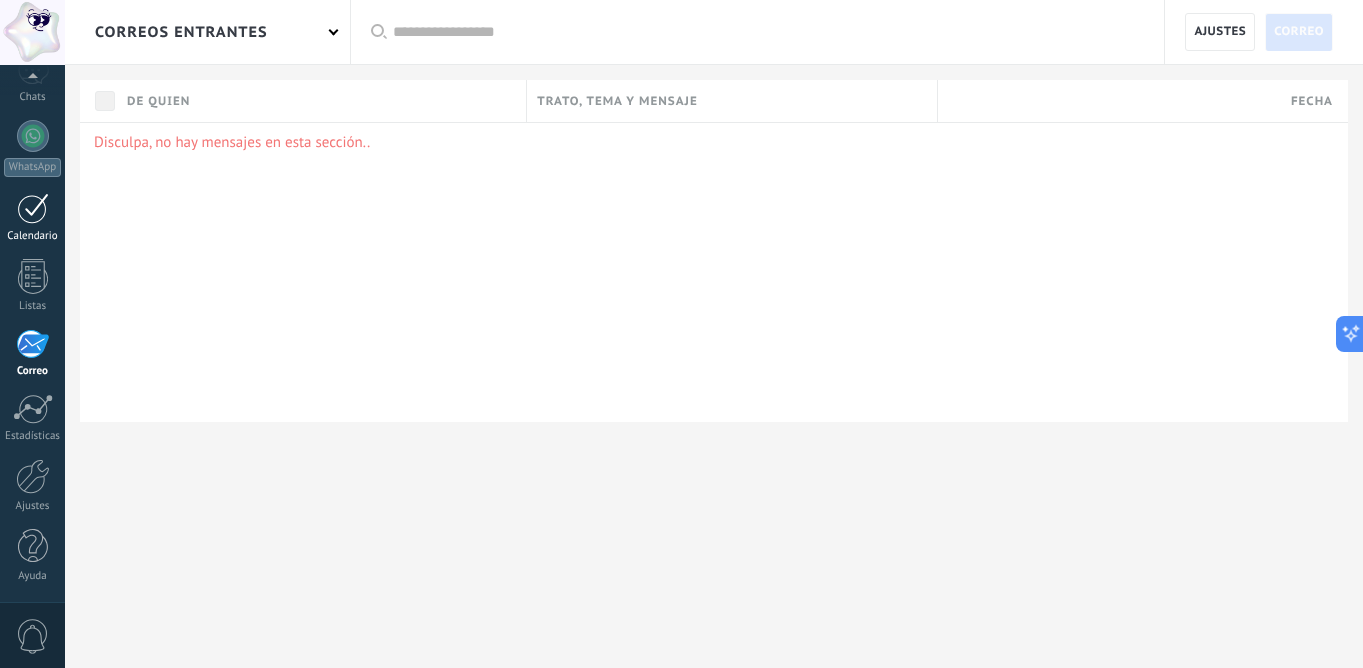 click on "Calendario" at bounding box center [32, 218] 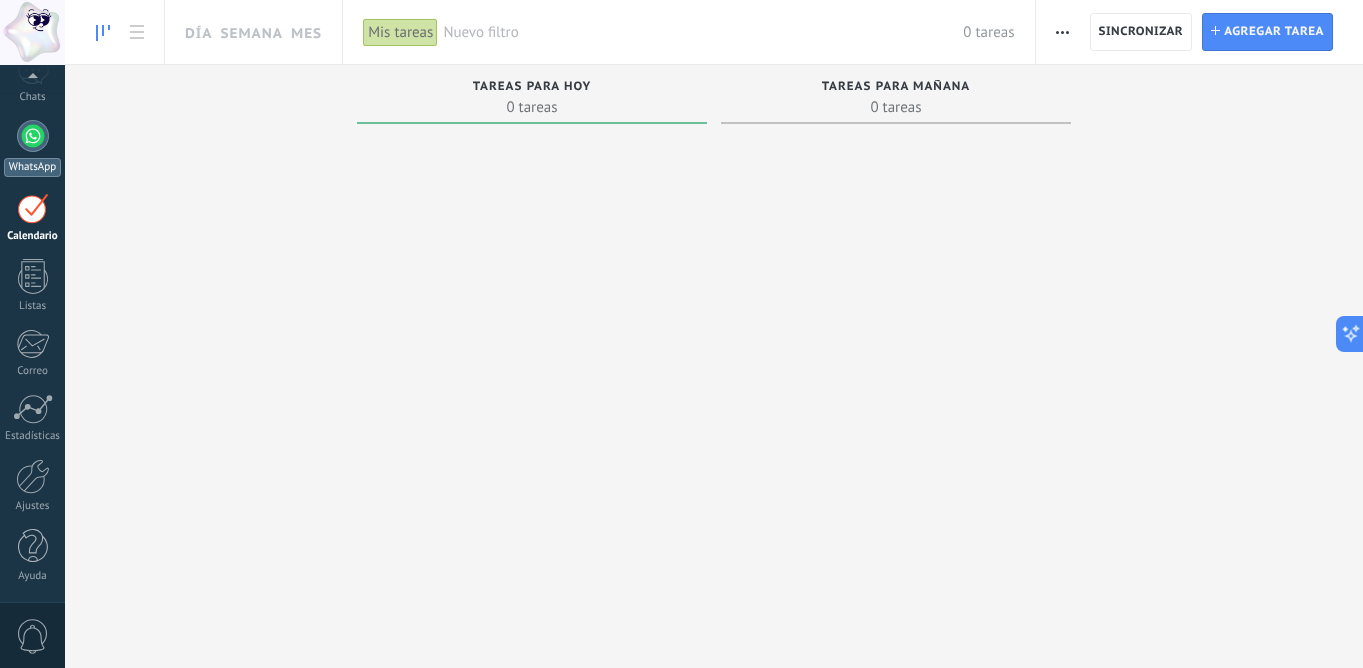 click at bounding box center [33, 136] 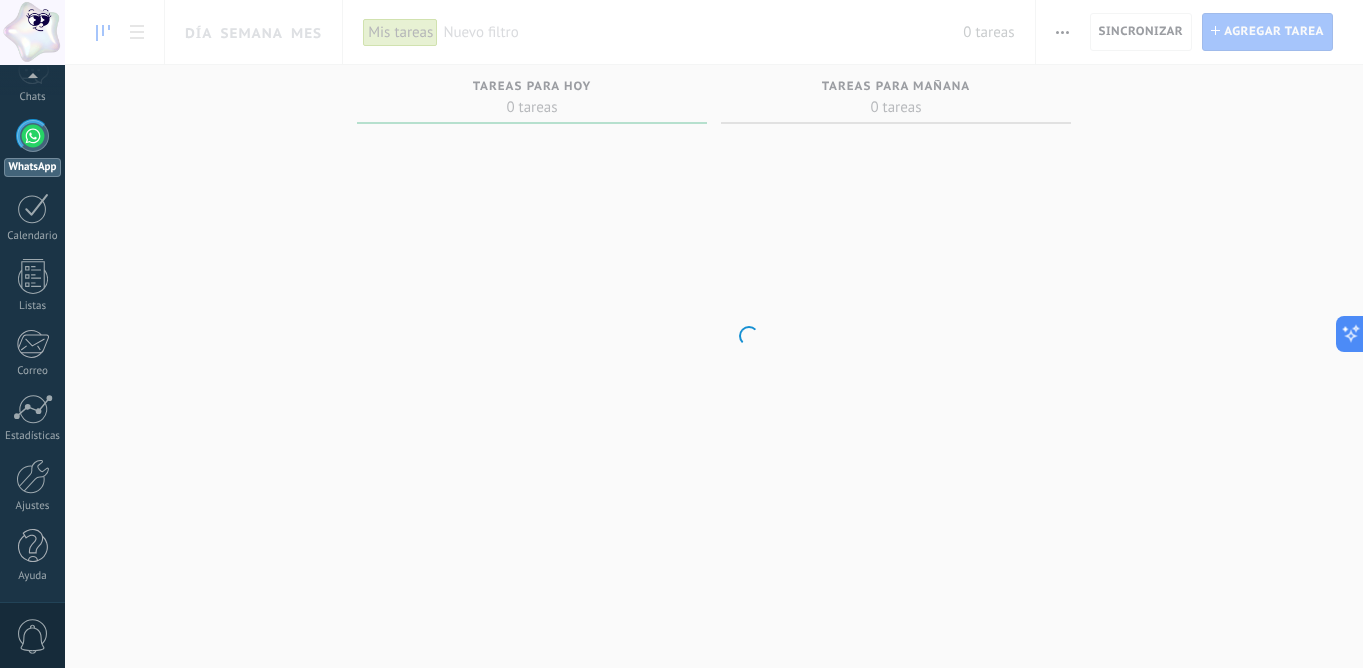 scroll, scrollTop: 0, scrollLeft: 0, axis: both 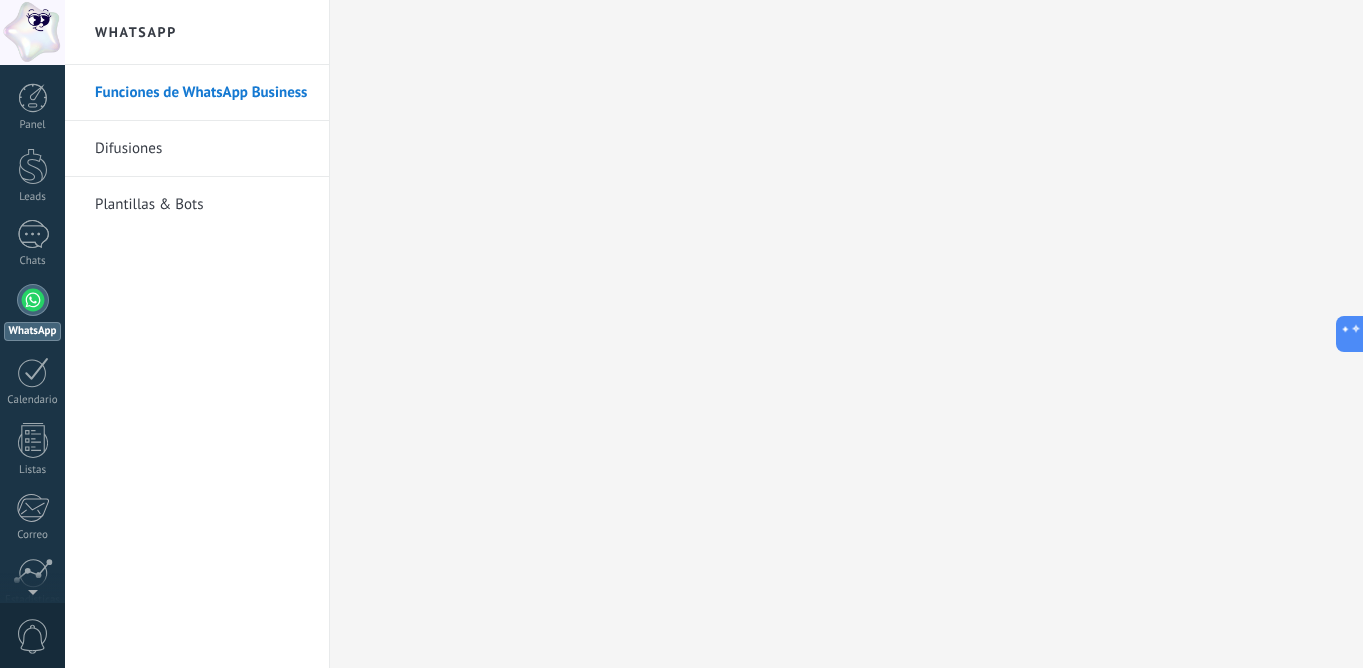 click on "Panel
Leads
Chats
WhatsApp
Clientes" at bounding box center [32, 425] 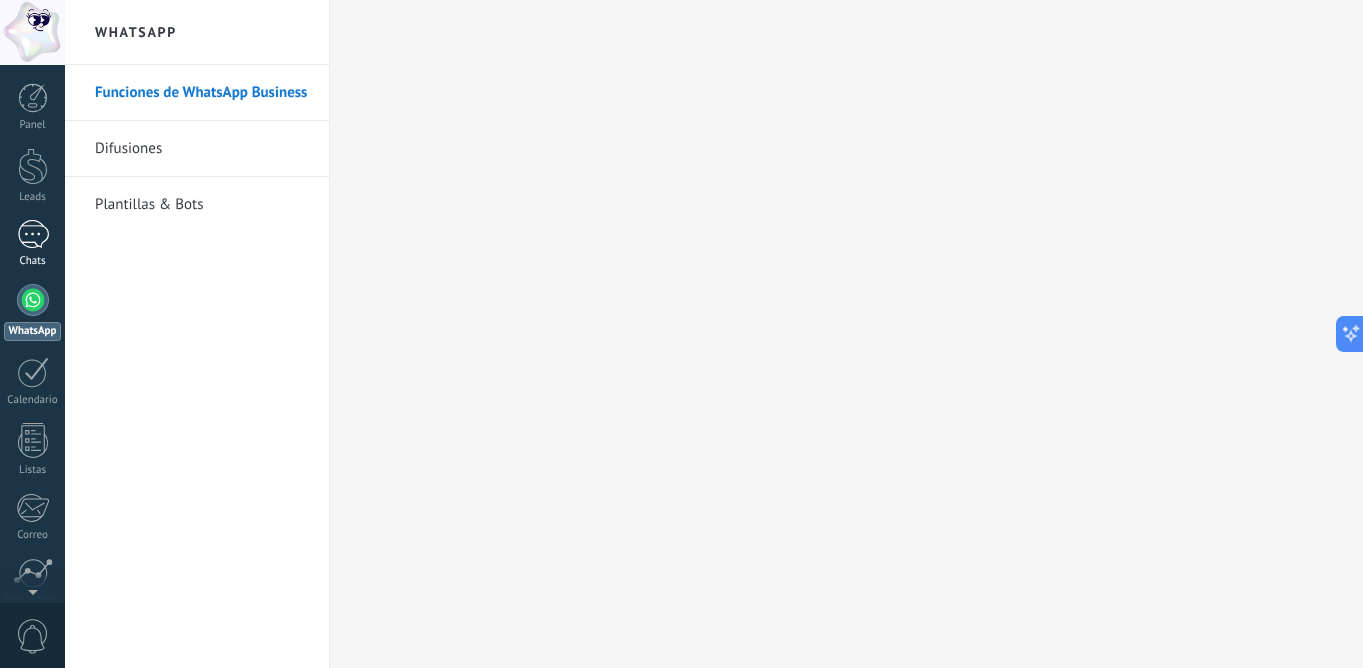 click at bounding box center (33, 234) 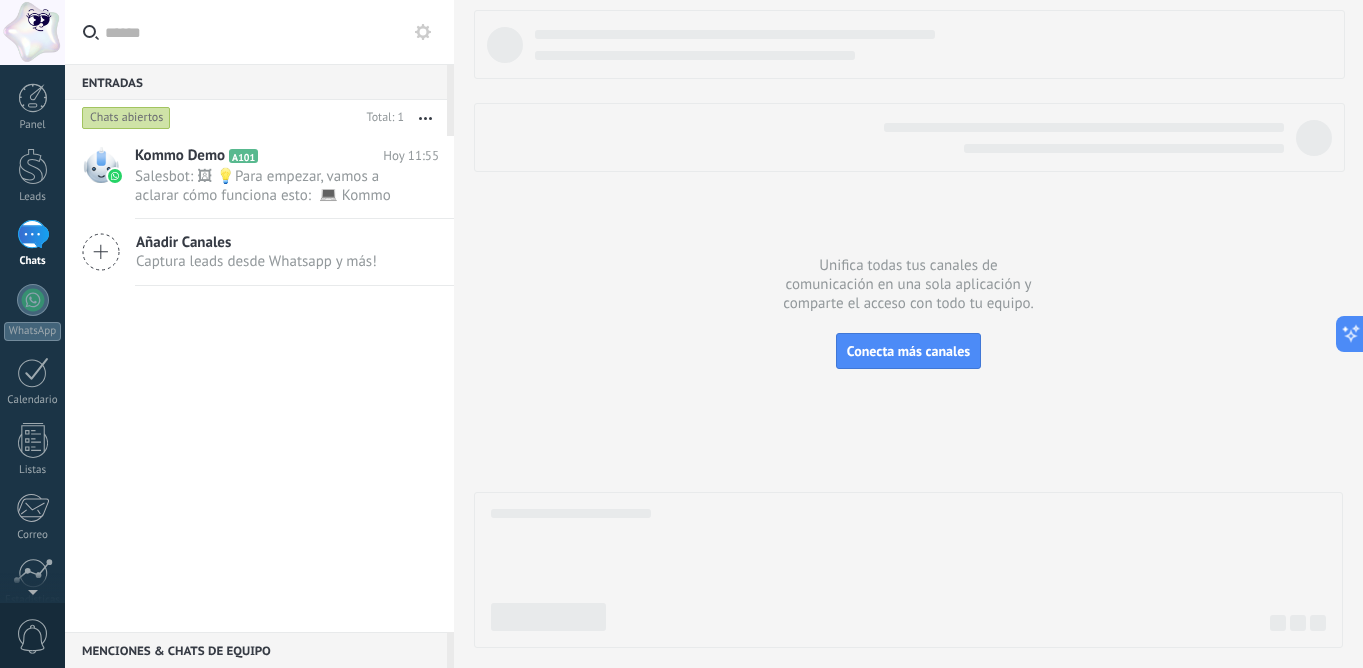 click on "Añadir Canales
Captura leads desde Whatsapp y más!" at bounding box center [259, 252] 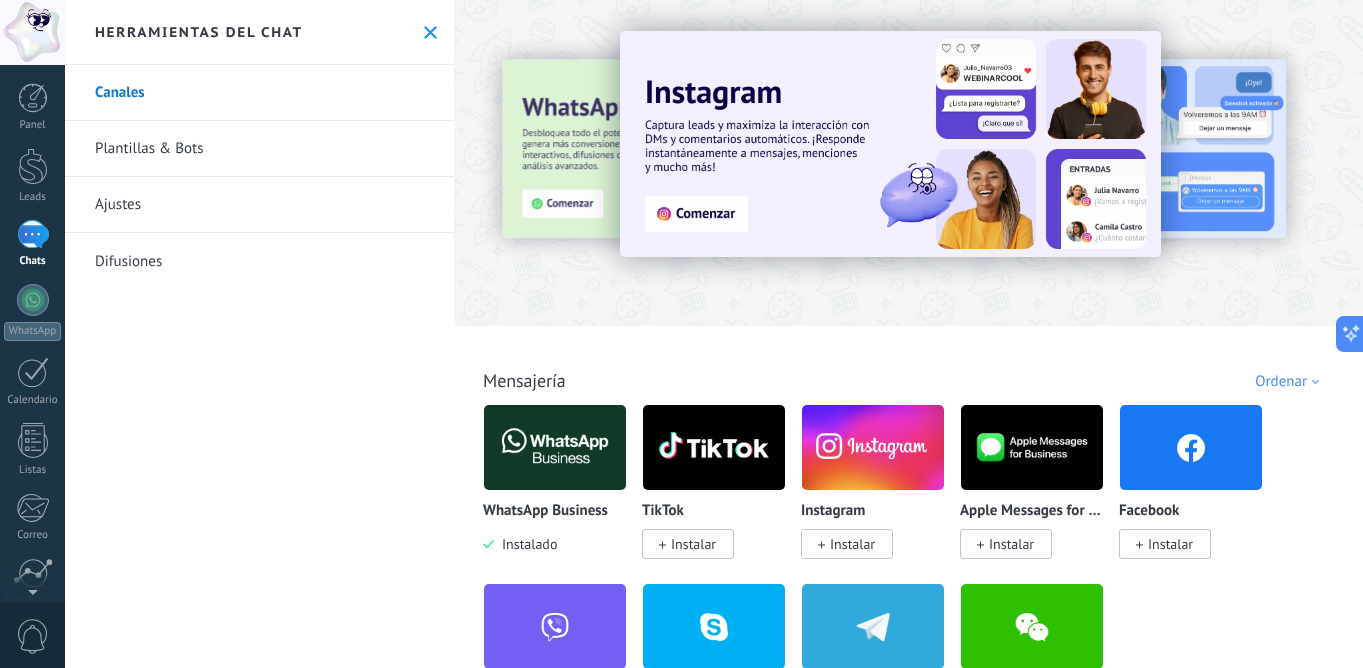 scroll, scrollTop: 47, scrollLeft: 0, axis: vertical 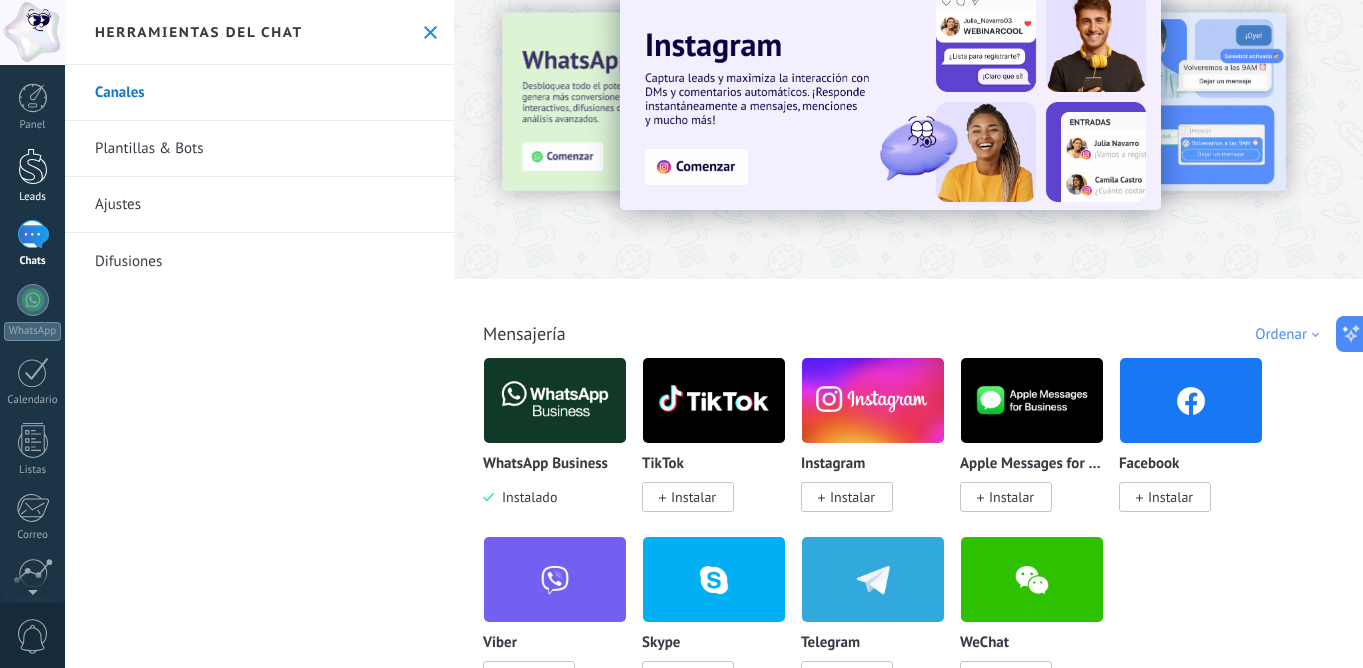 click at bounding box center (33, 166) 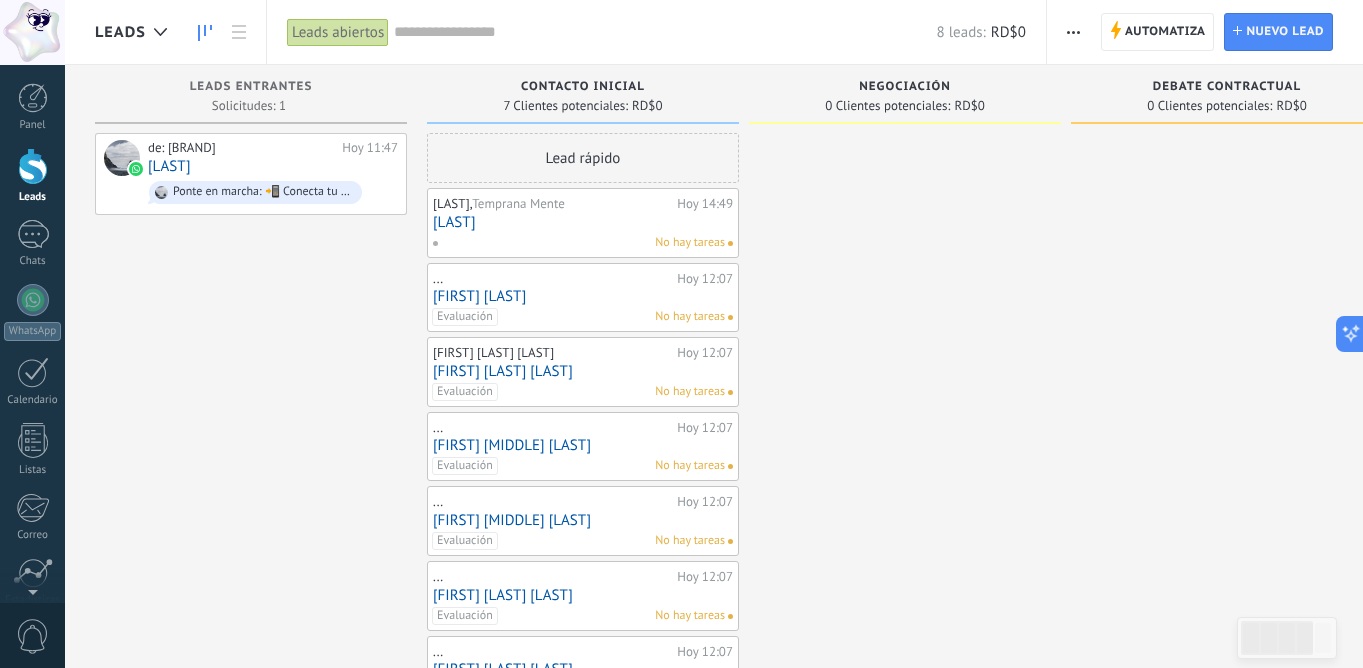 click on "[FULL_NAME], Temprana Mente Hoy 14:49 [FULL_NAME] No hay tareas" at bounding box center (583, 223) 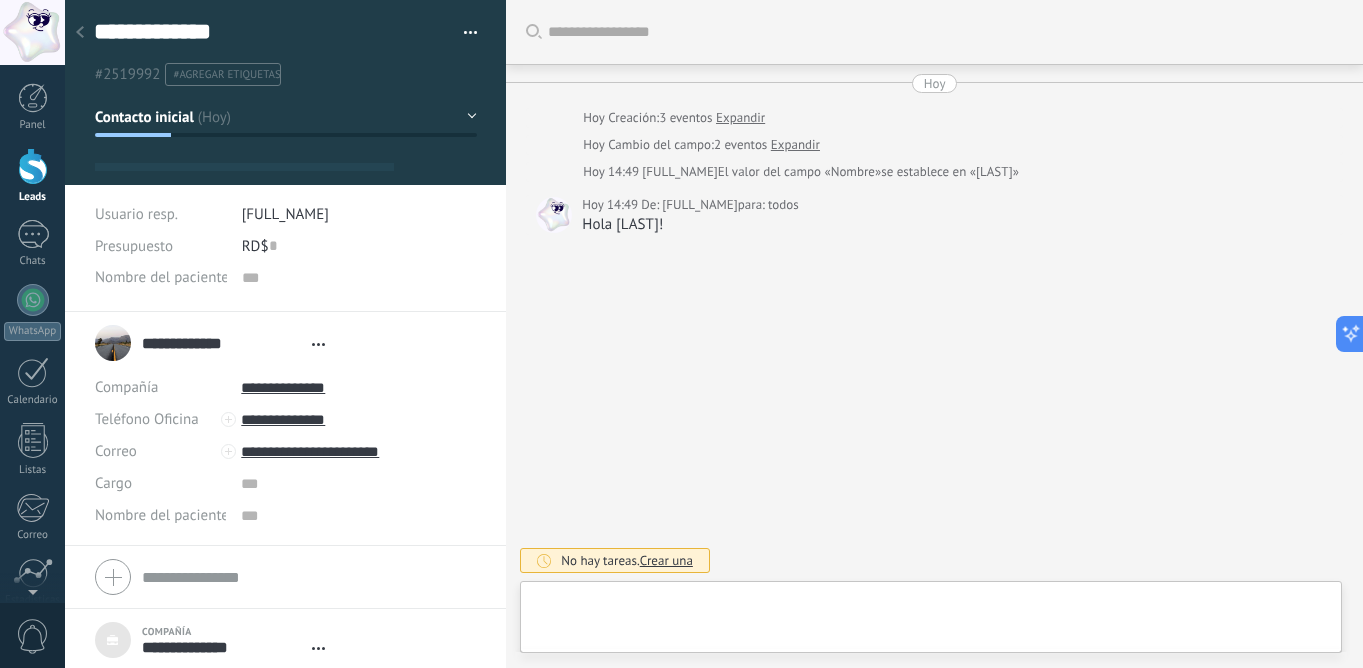 scroll, scrollTop: 20, scrollLeft: 0, axis: vertical 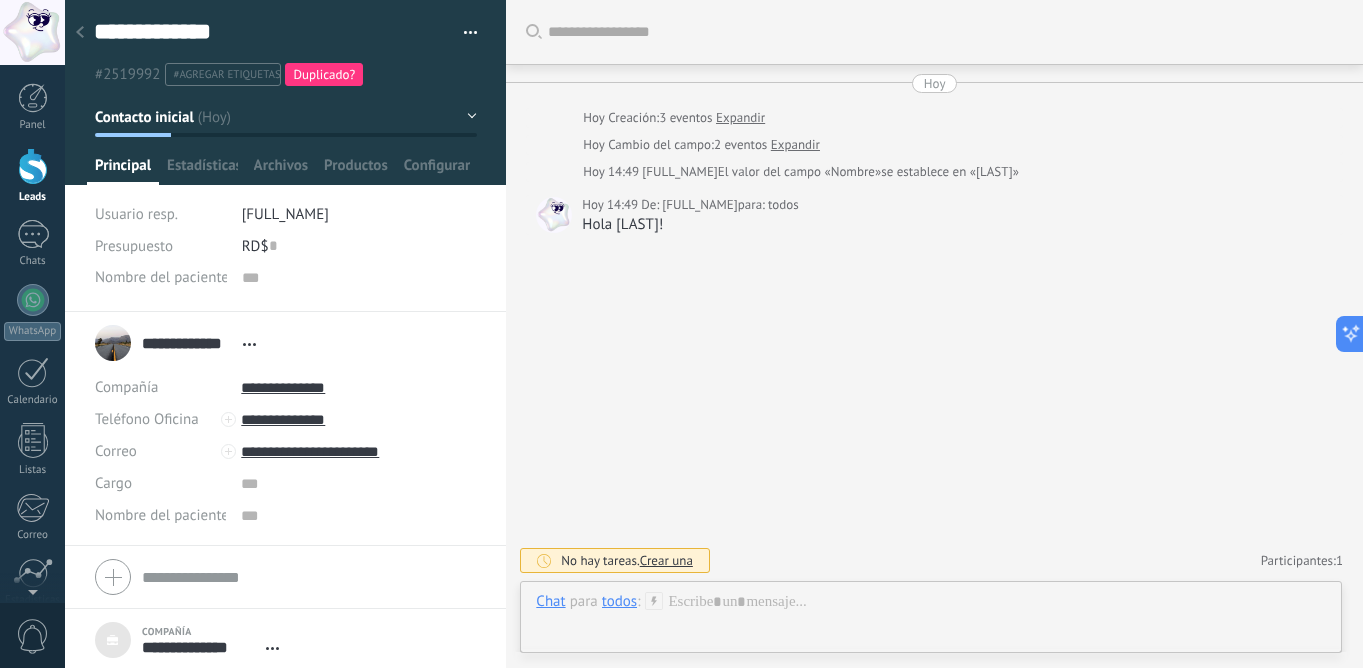 click at bounding box center [654, 601] 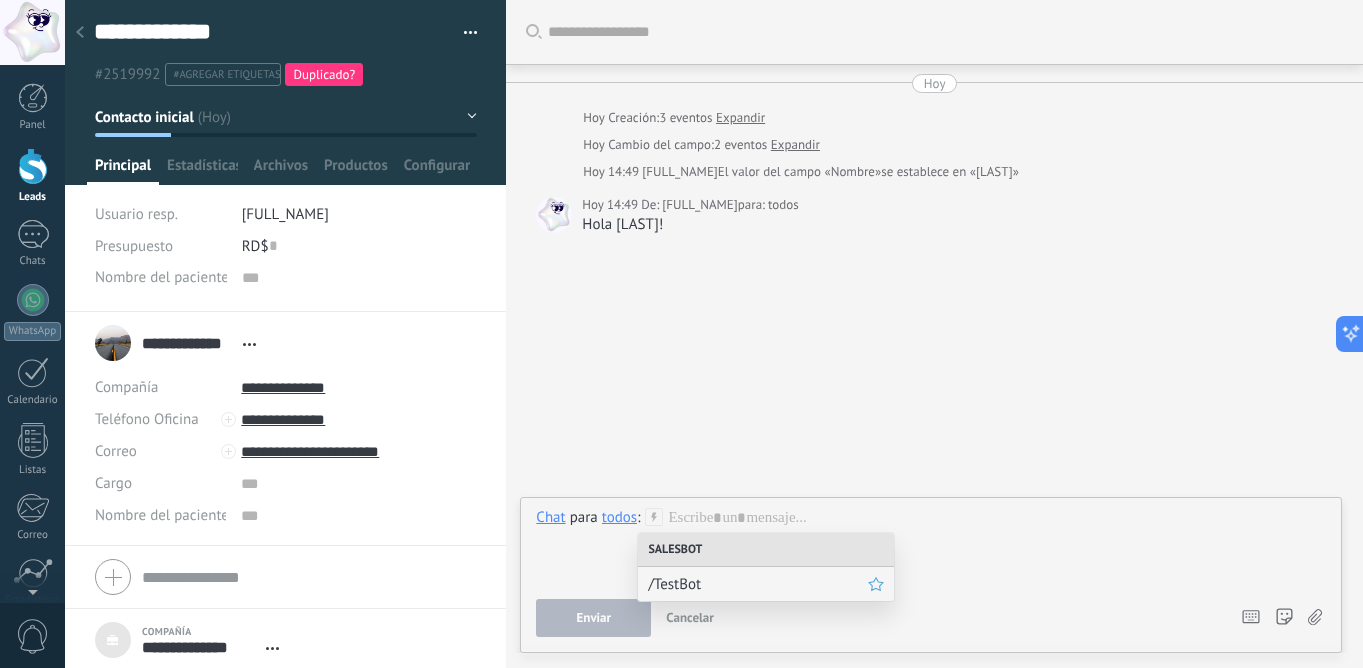 click on "/TestBot" at bounding box center [758, 584] 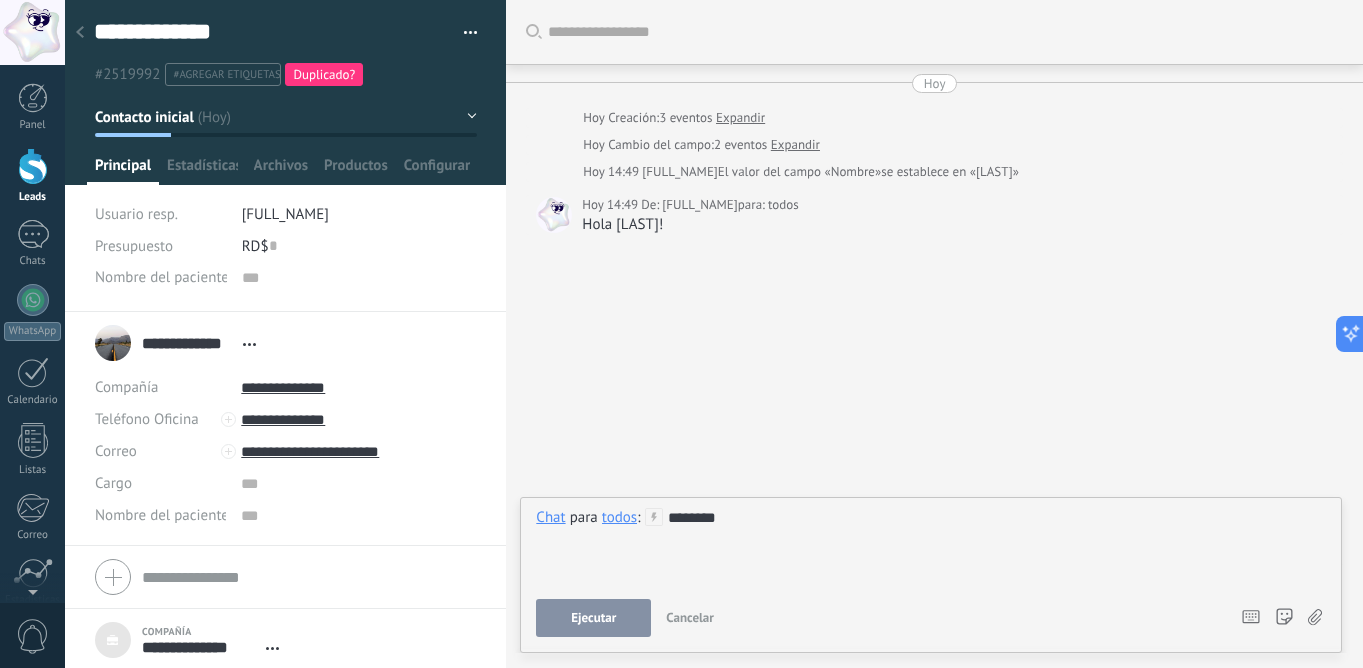 click on "Ejecutar" at bounding box center (593, 618) 